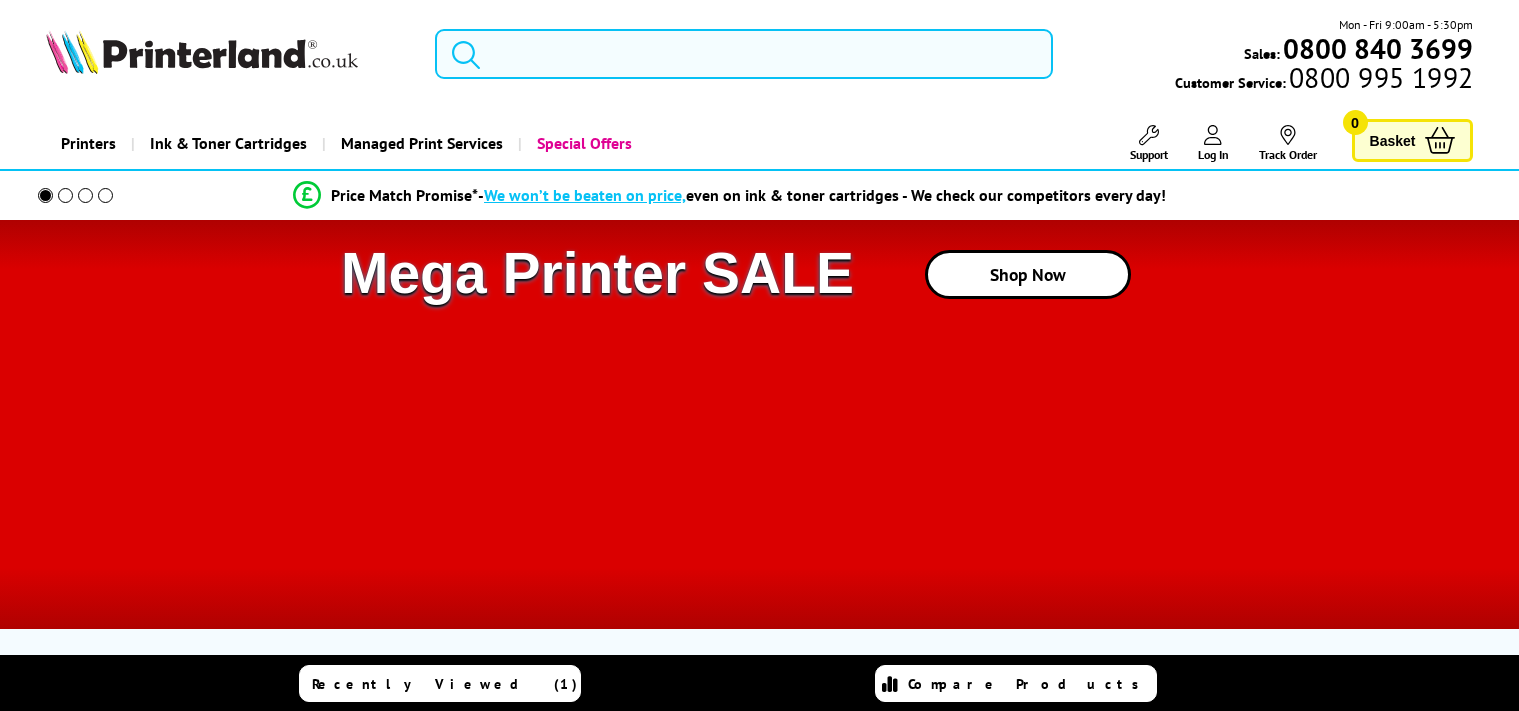 scroll, scrollTop: 0, scrollLeft: 0, axis: both 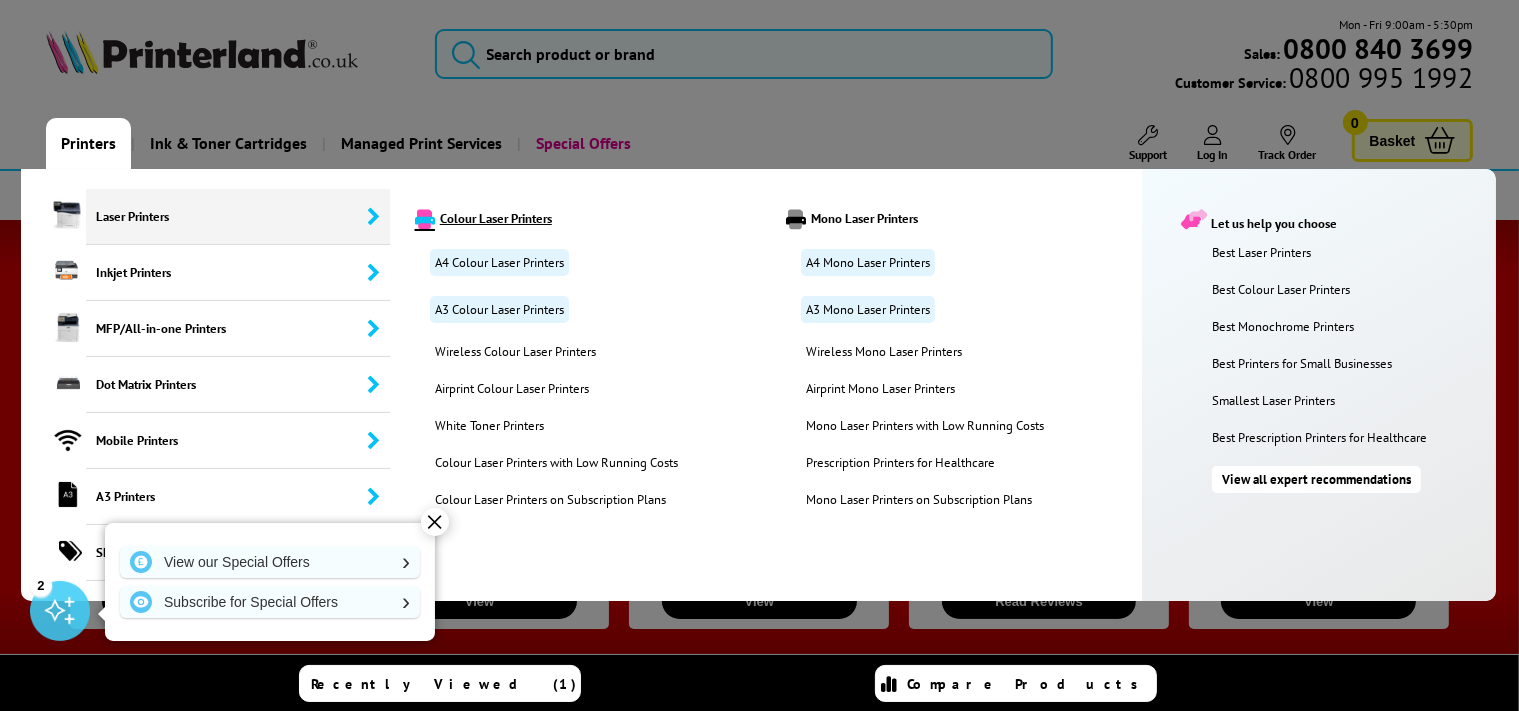 click on "Colour Laser Printers" at bounding box center (584, 219) 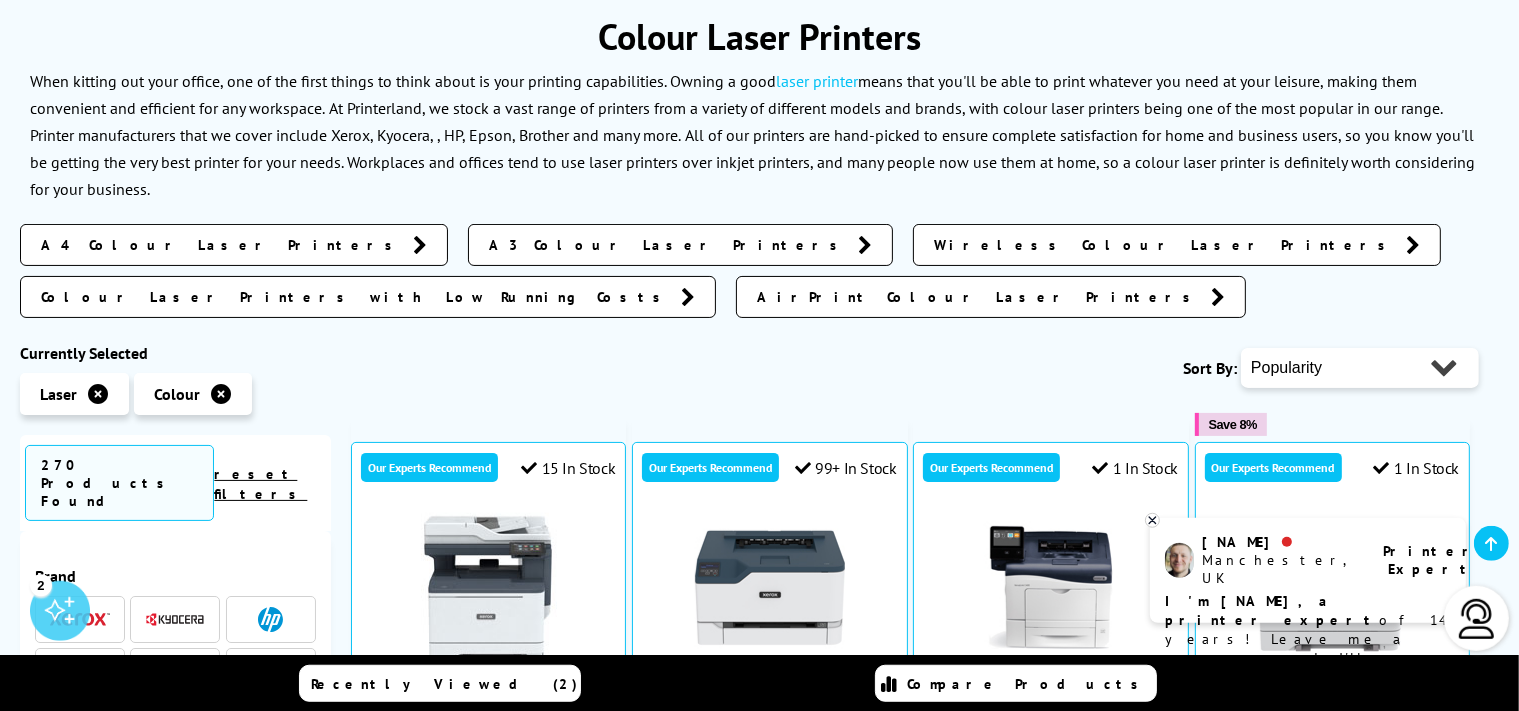 scroll, scrollTop: 316, scrollLeft: 0, axis: vertical 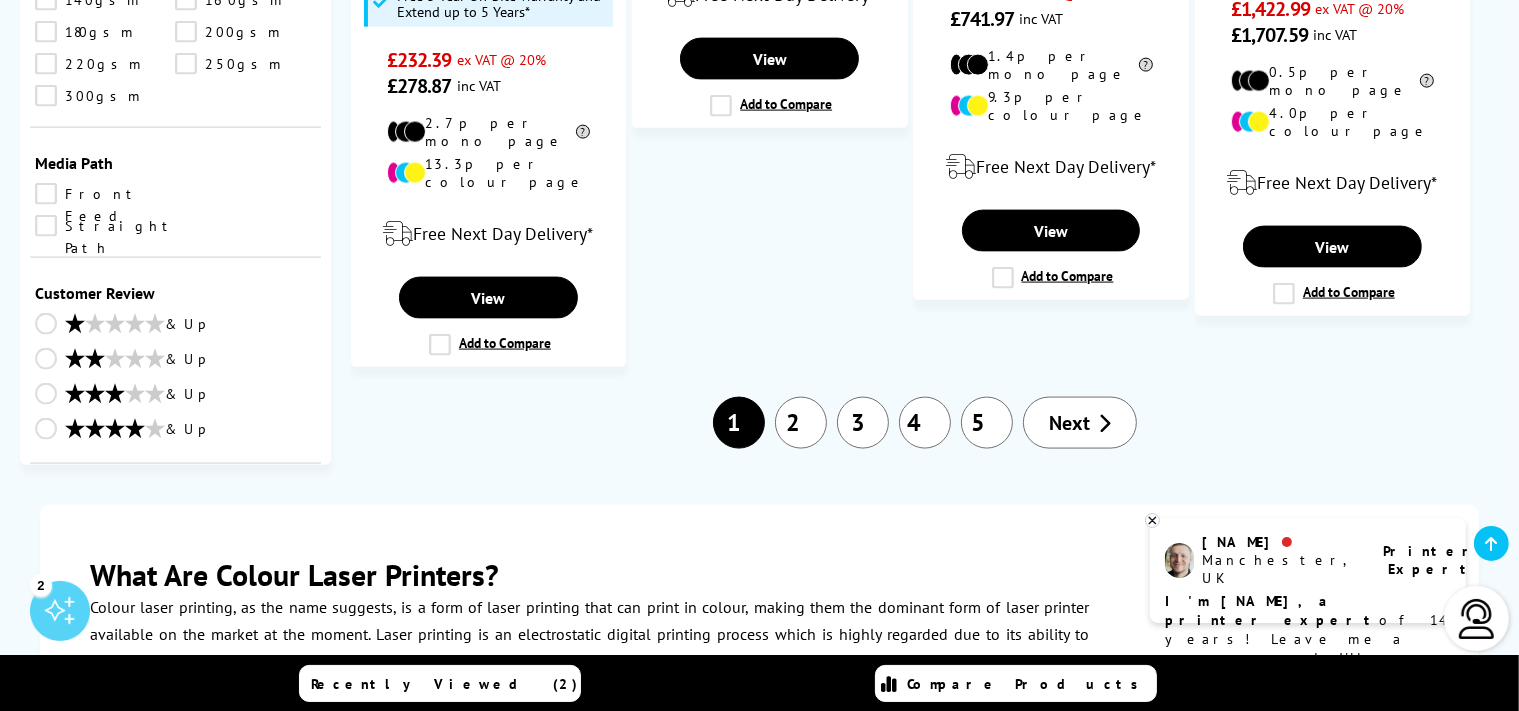 select on "400" 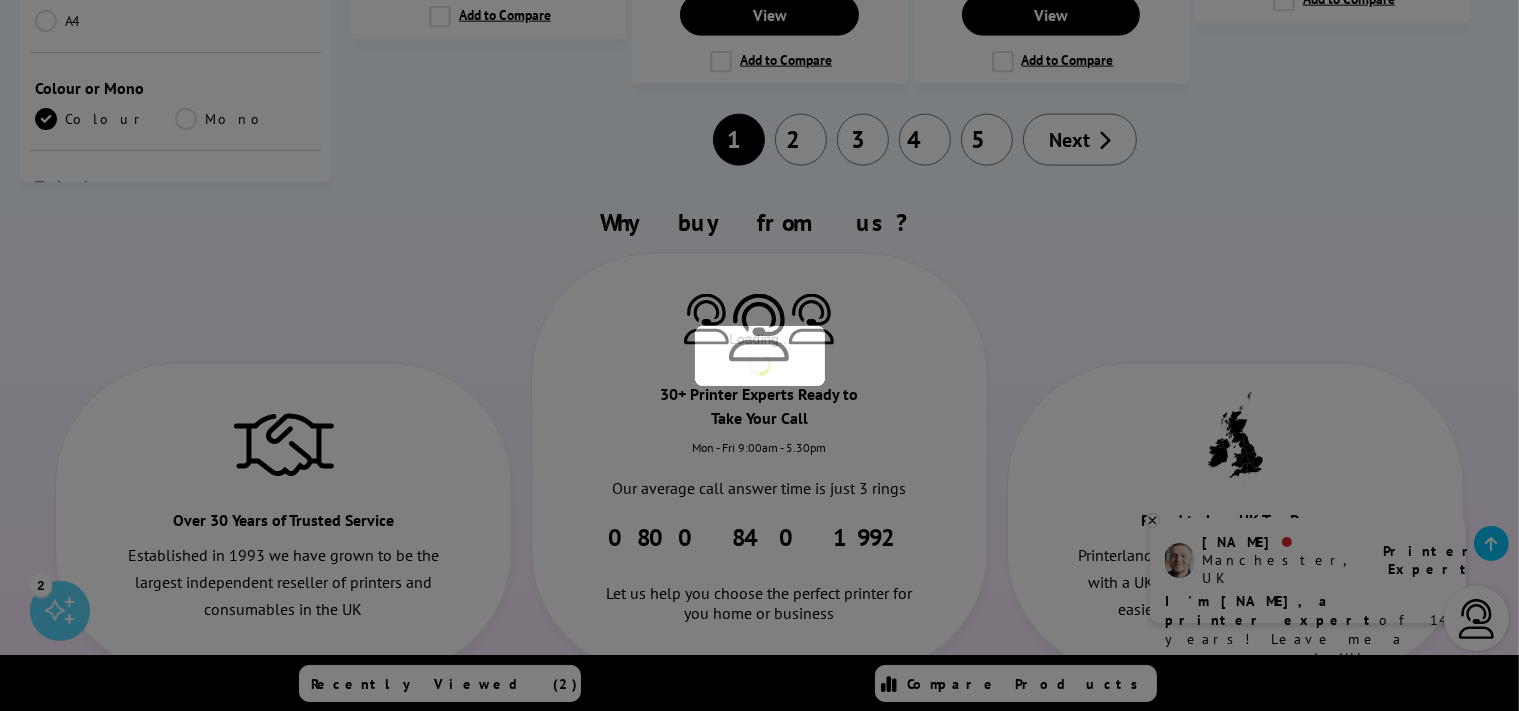 scroll, scrollTop: 2468, scrollLeft: 0, axis: vertical 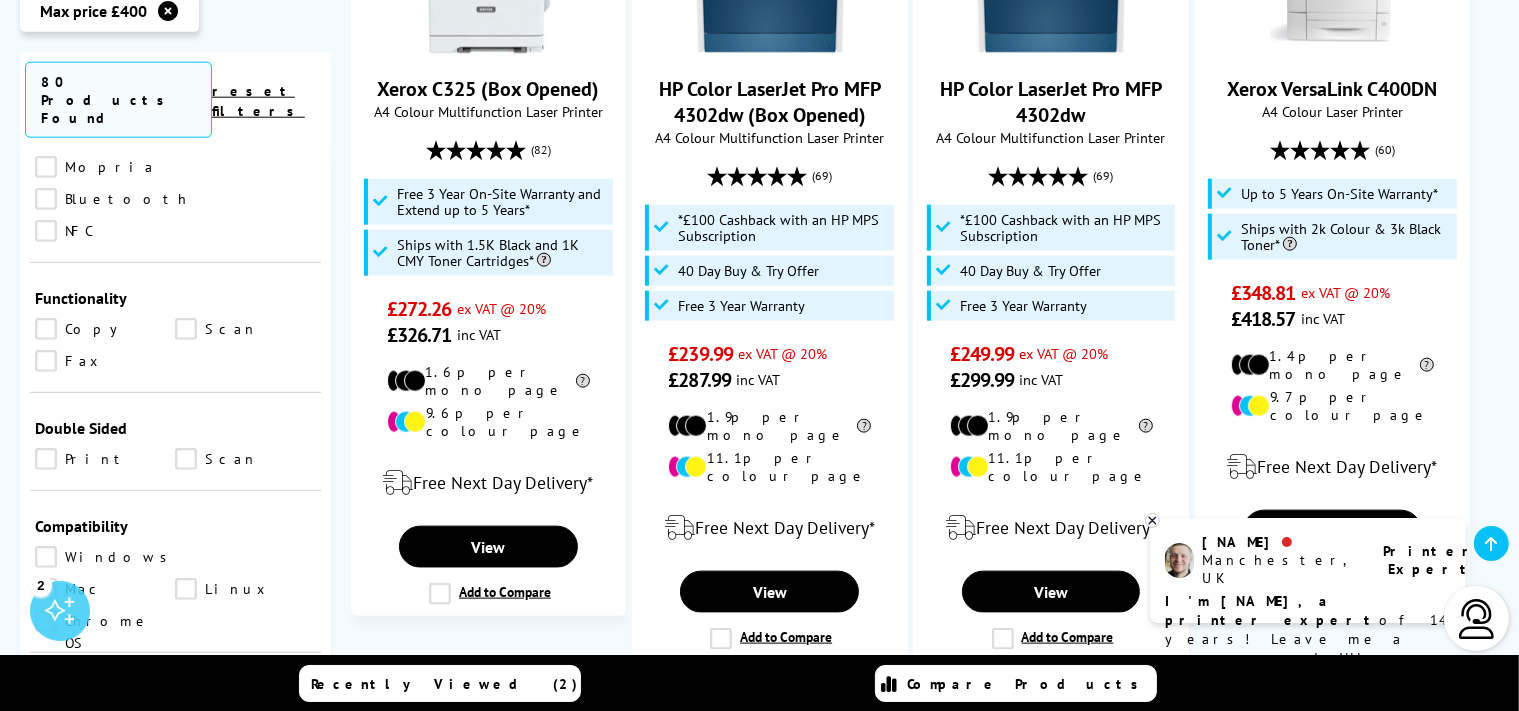 click on "Print" at bounding box center (105, 459) 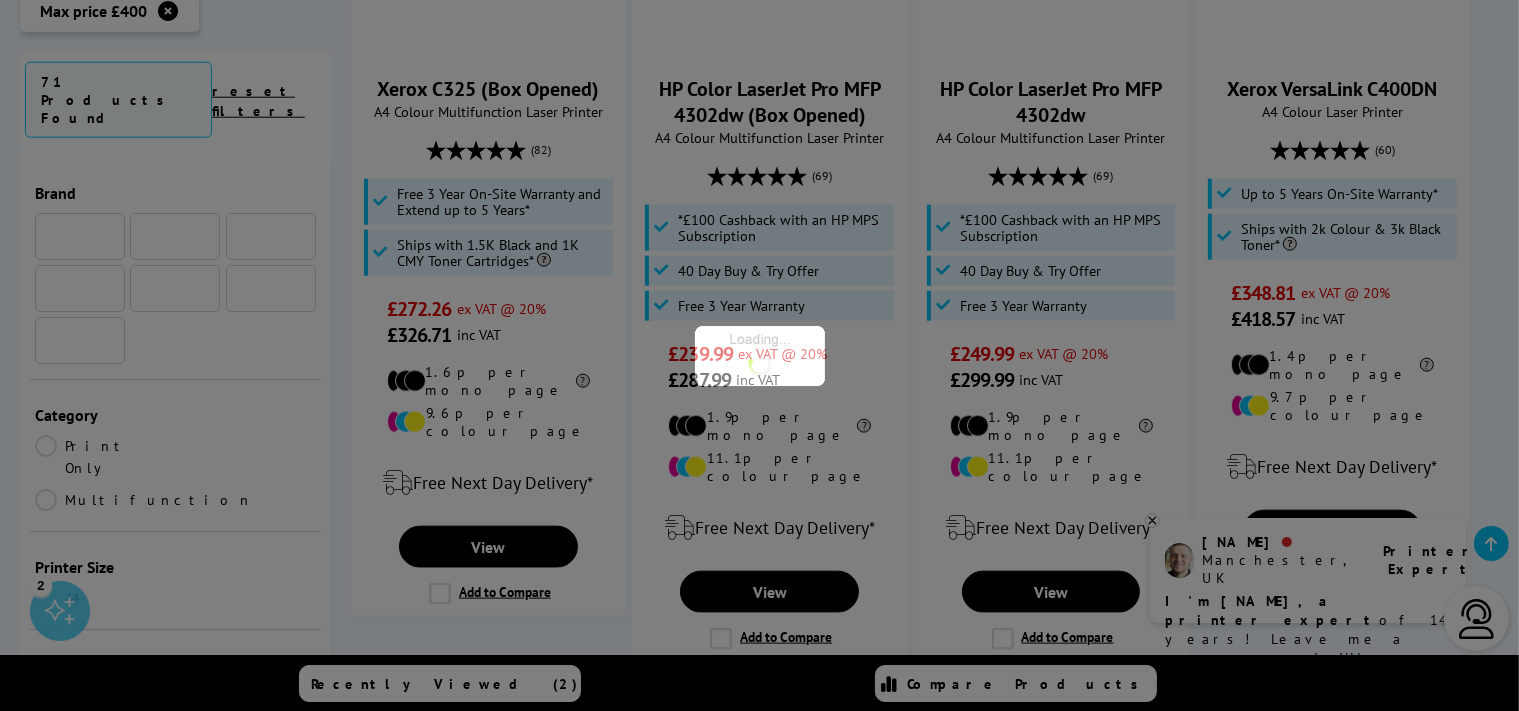 scroll, scrollTop: 951, scrollLeft: 0, axis: vertical 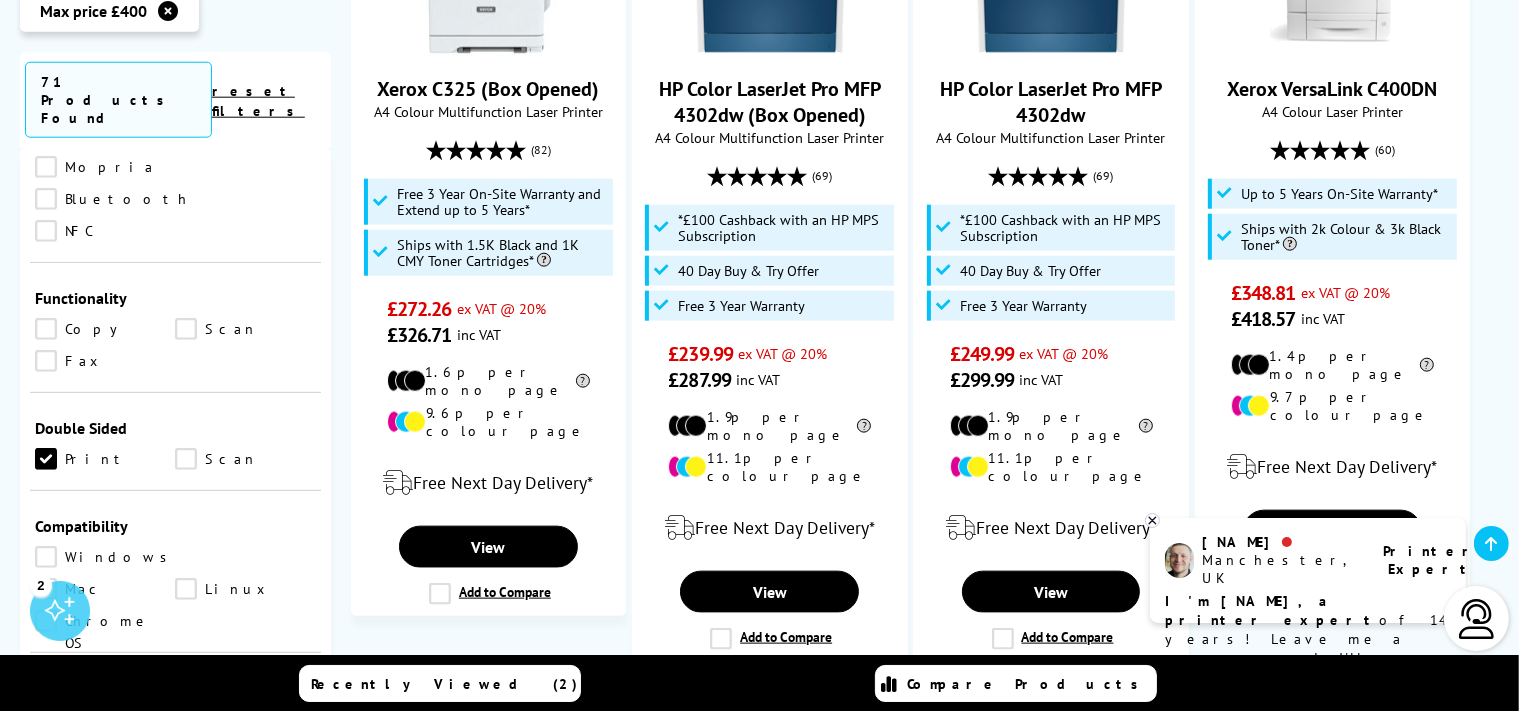 click on "Scan" at bounding box center [245, 459] 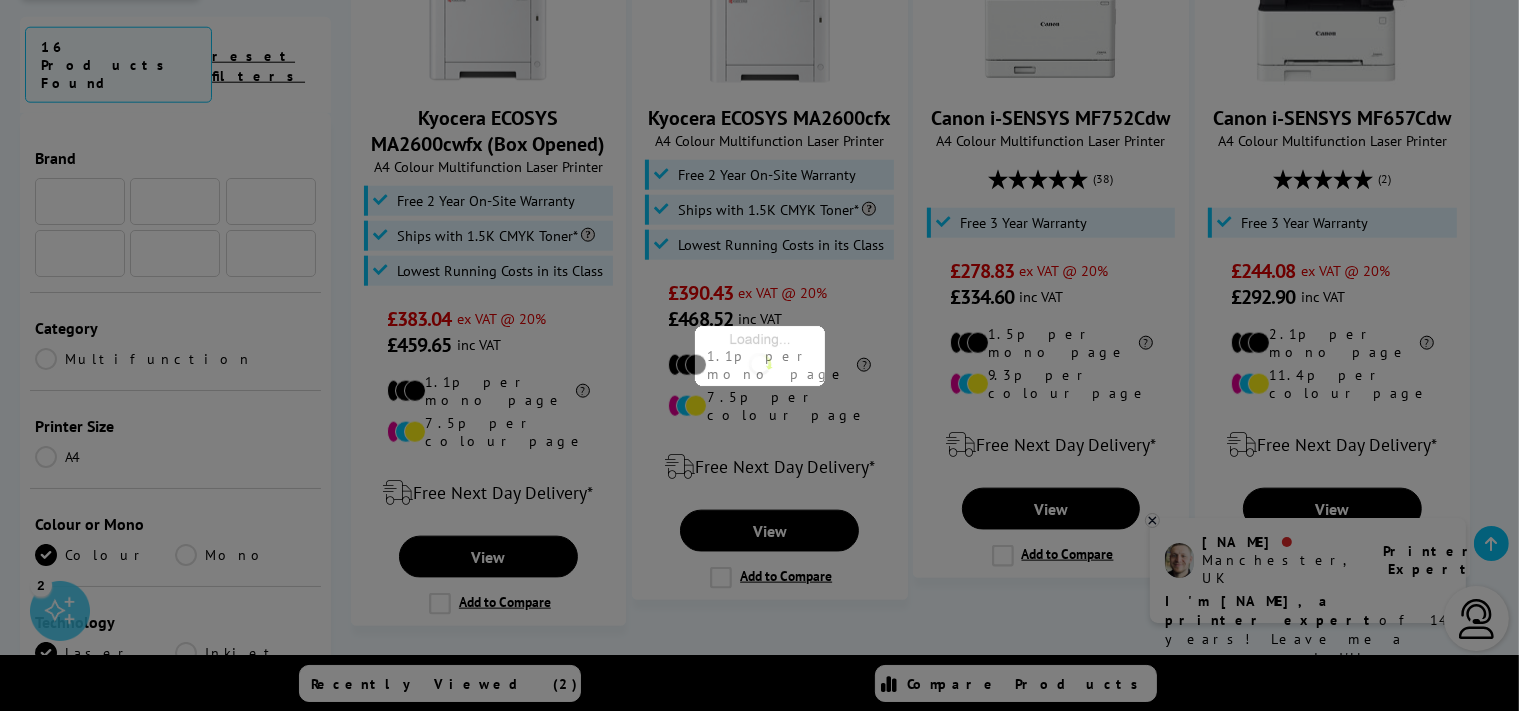 scroll, scrollTop: 951, scrollLeft: 0, axis: vertical 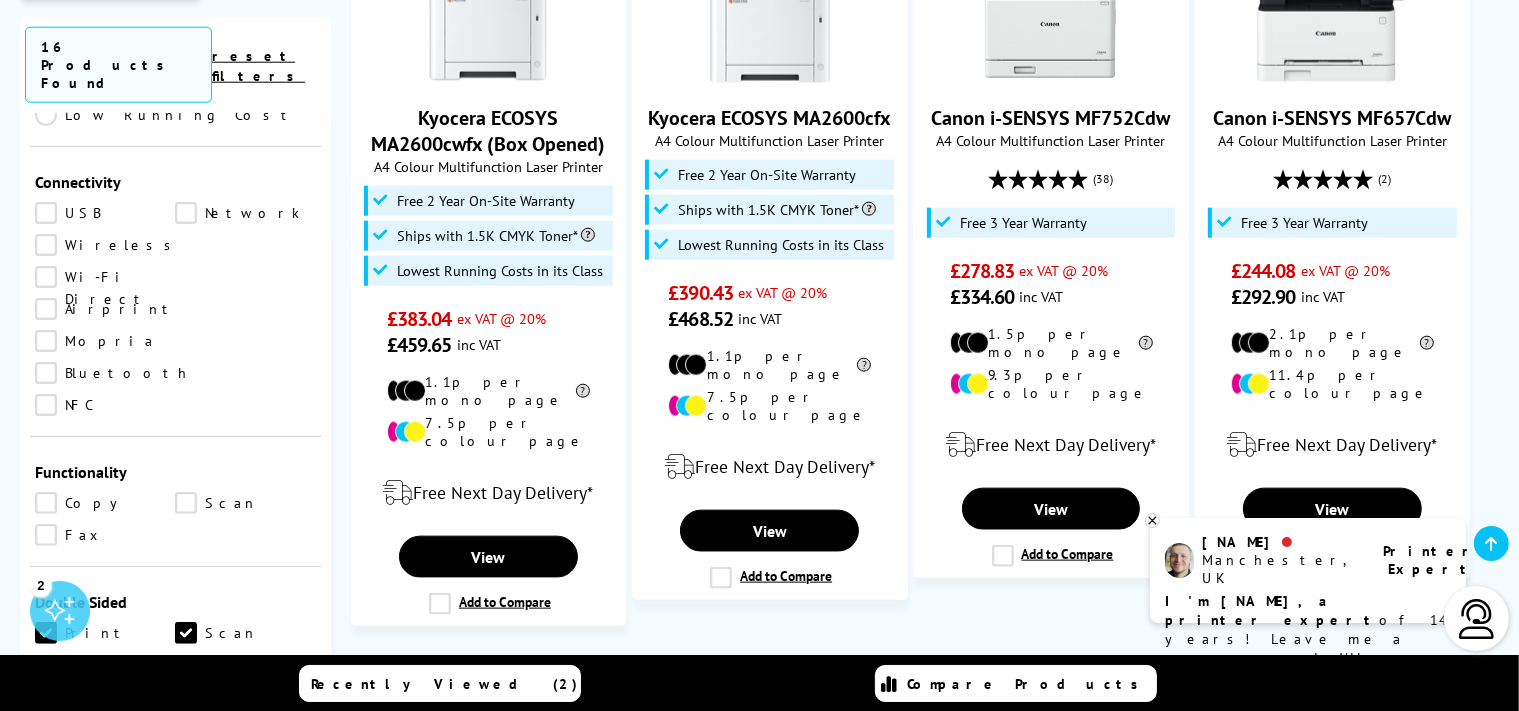 click on "Copy" at bounding box center [105, 503] 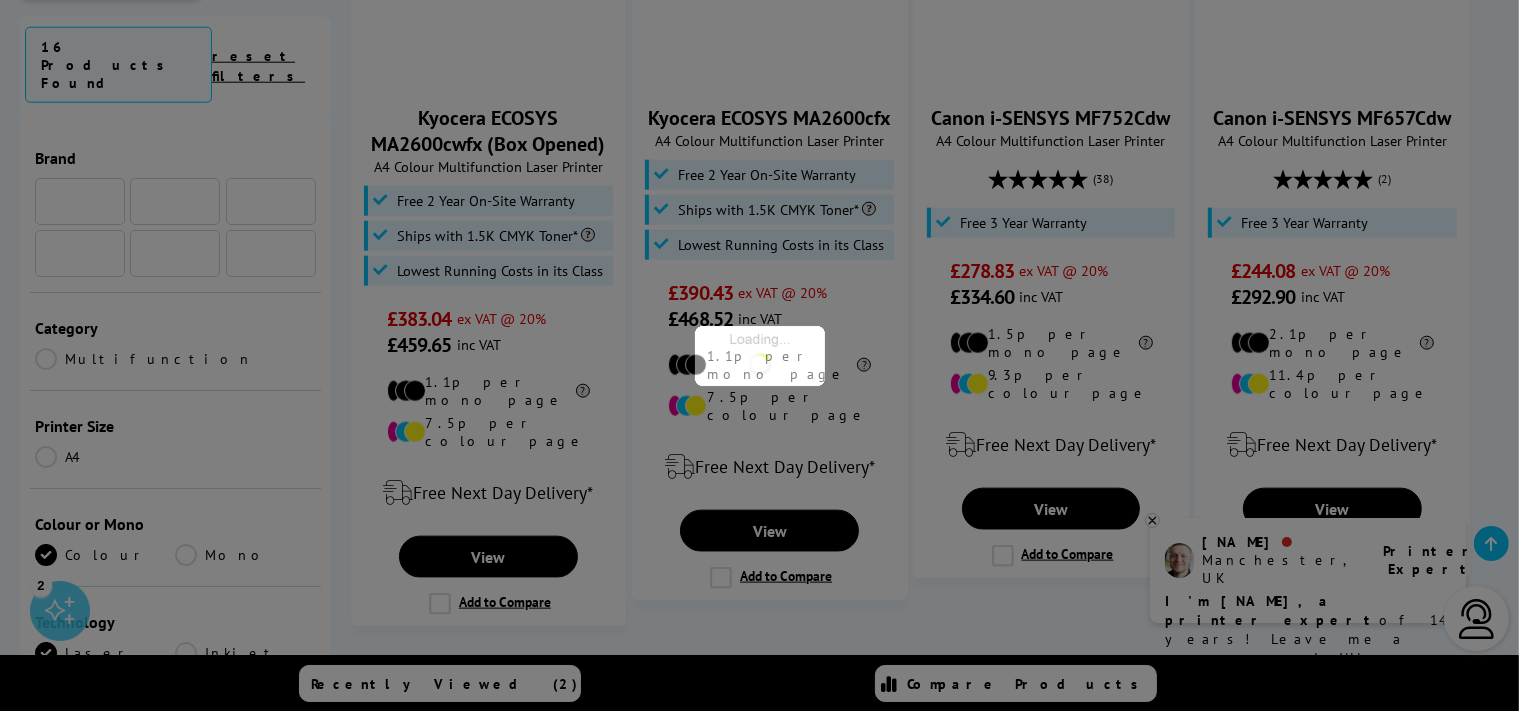 scroll, scrollTop: 636, scrollLeft: 0, axis: vertical 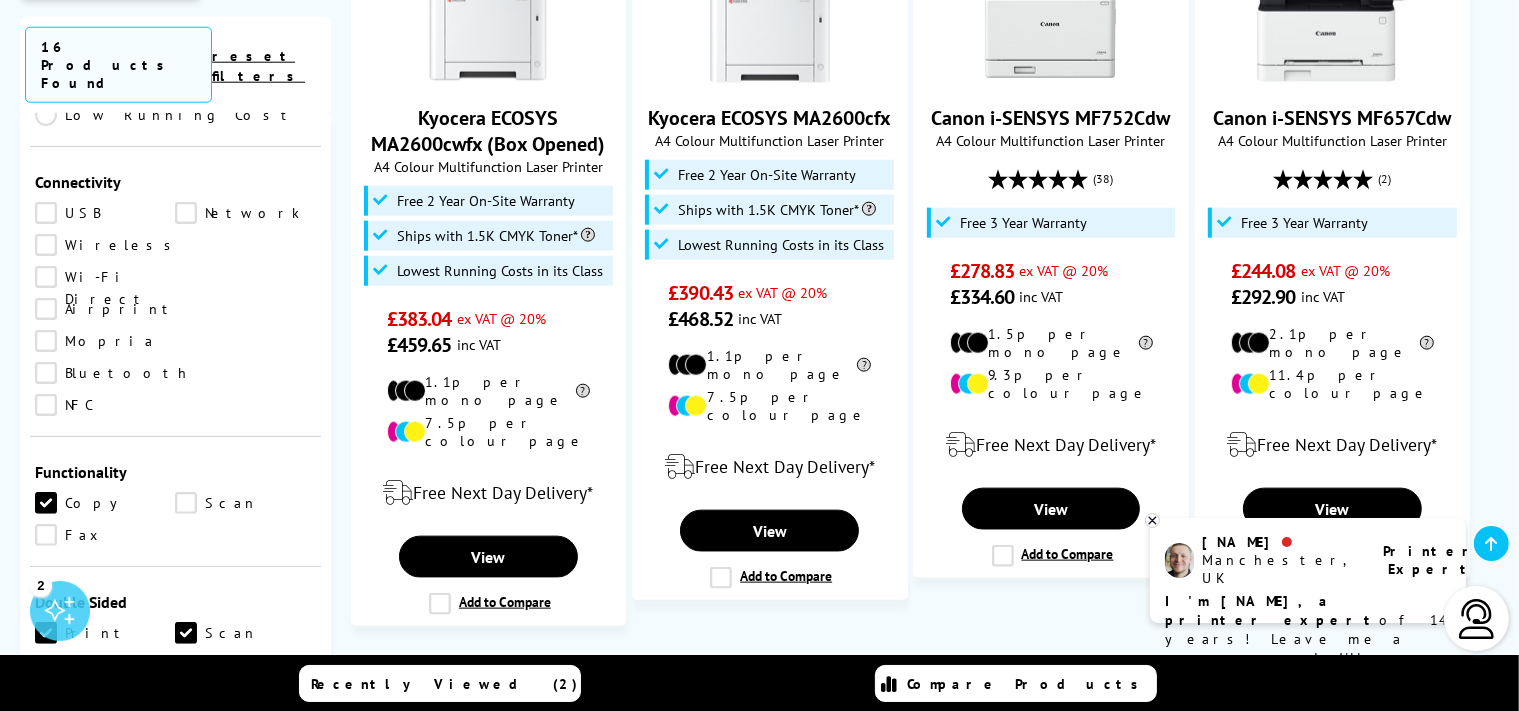 click on "Scan" at bounding box center [245, 503] 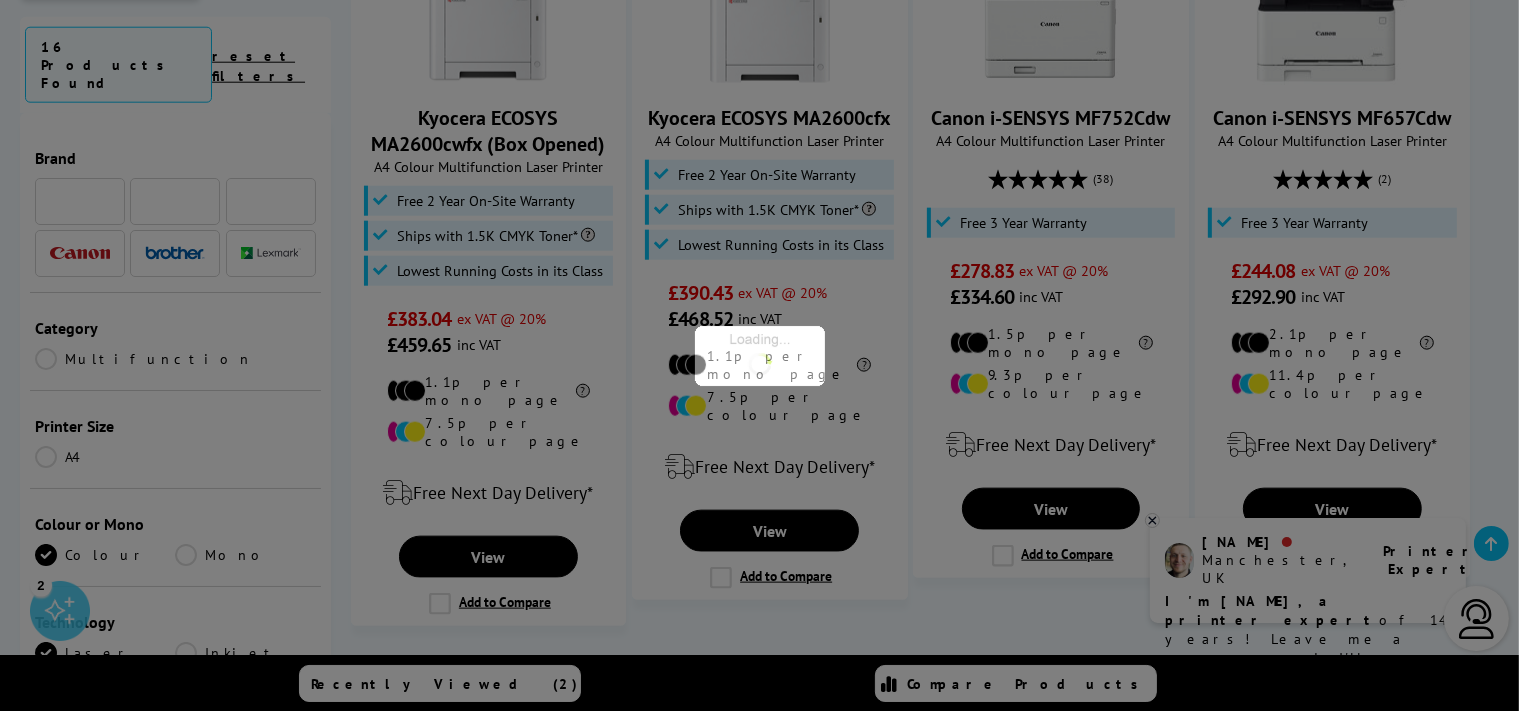 scroll, scrollTop: 636, scrollLeft: 0, axis: vertical 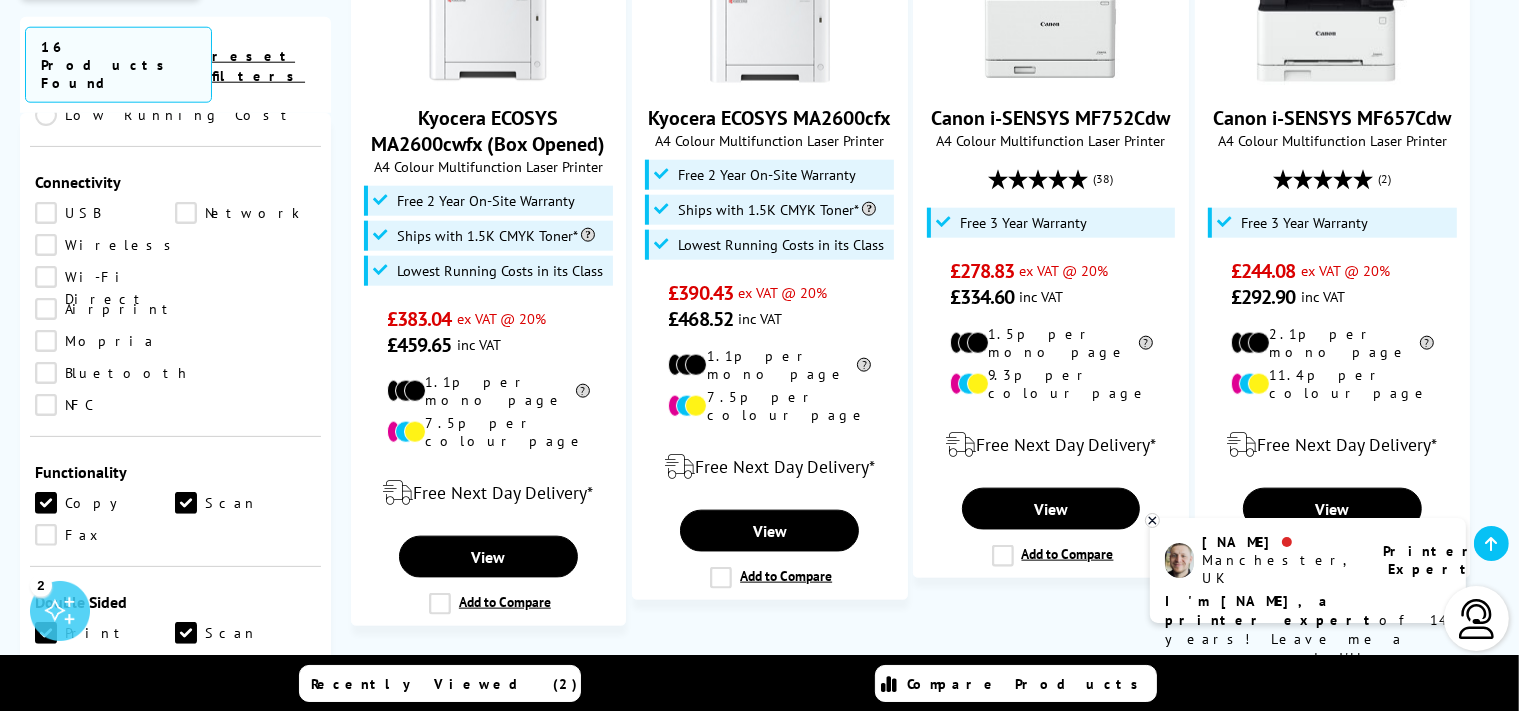 click on "USB" at bounding box center [105, 213] 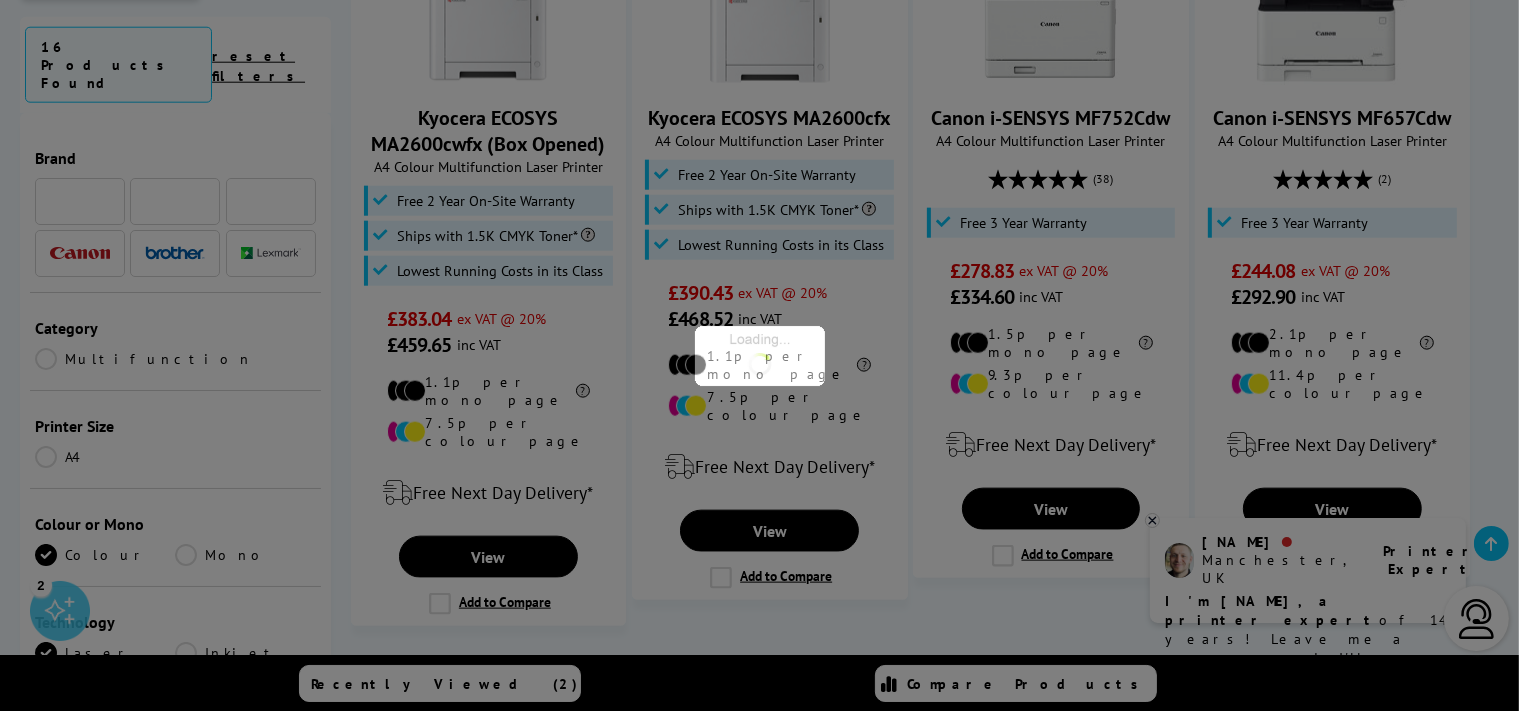 scroll, scrollTop: 636, scrollLeft: 0, axis: vertical 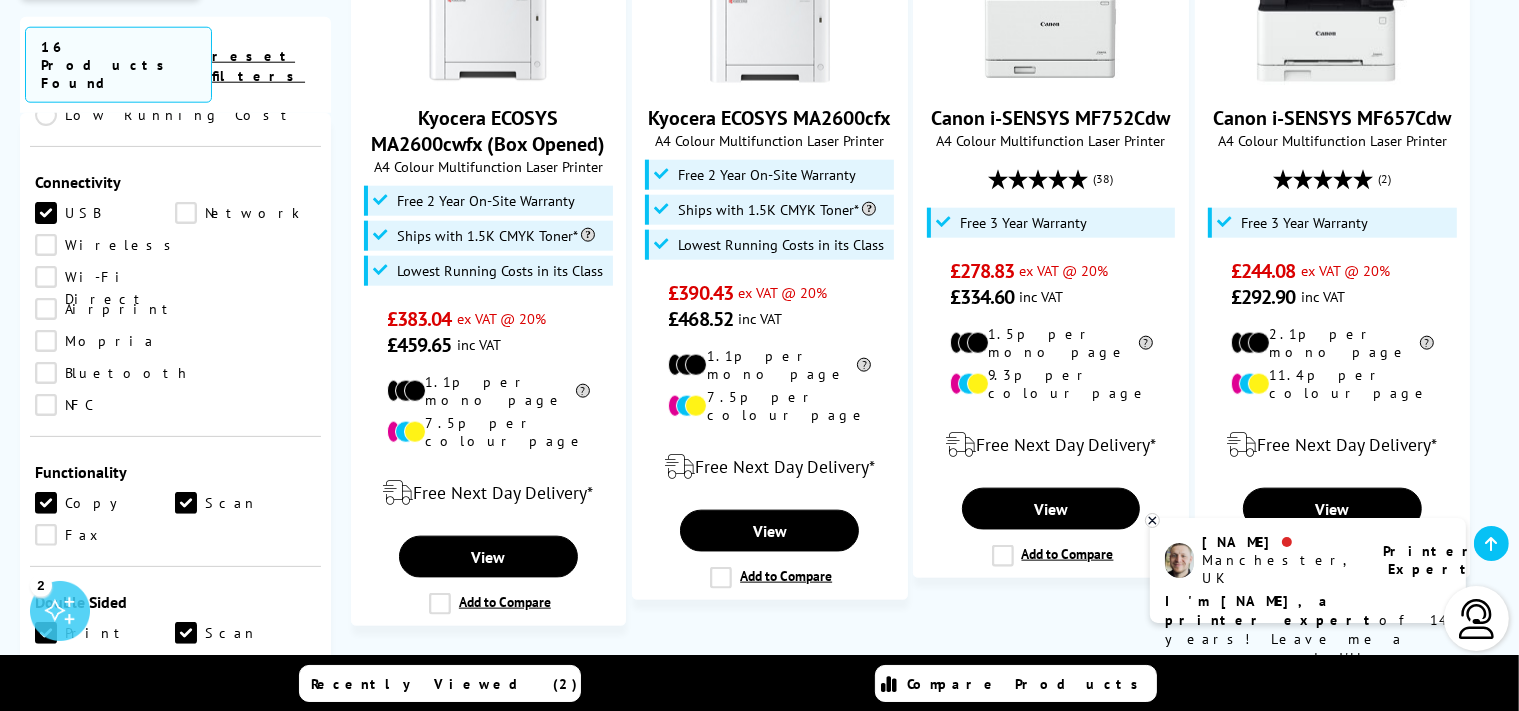click on "Wireless" at bounding box center (108, 245) 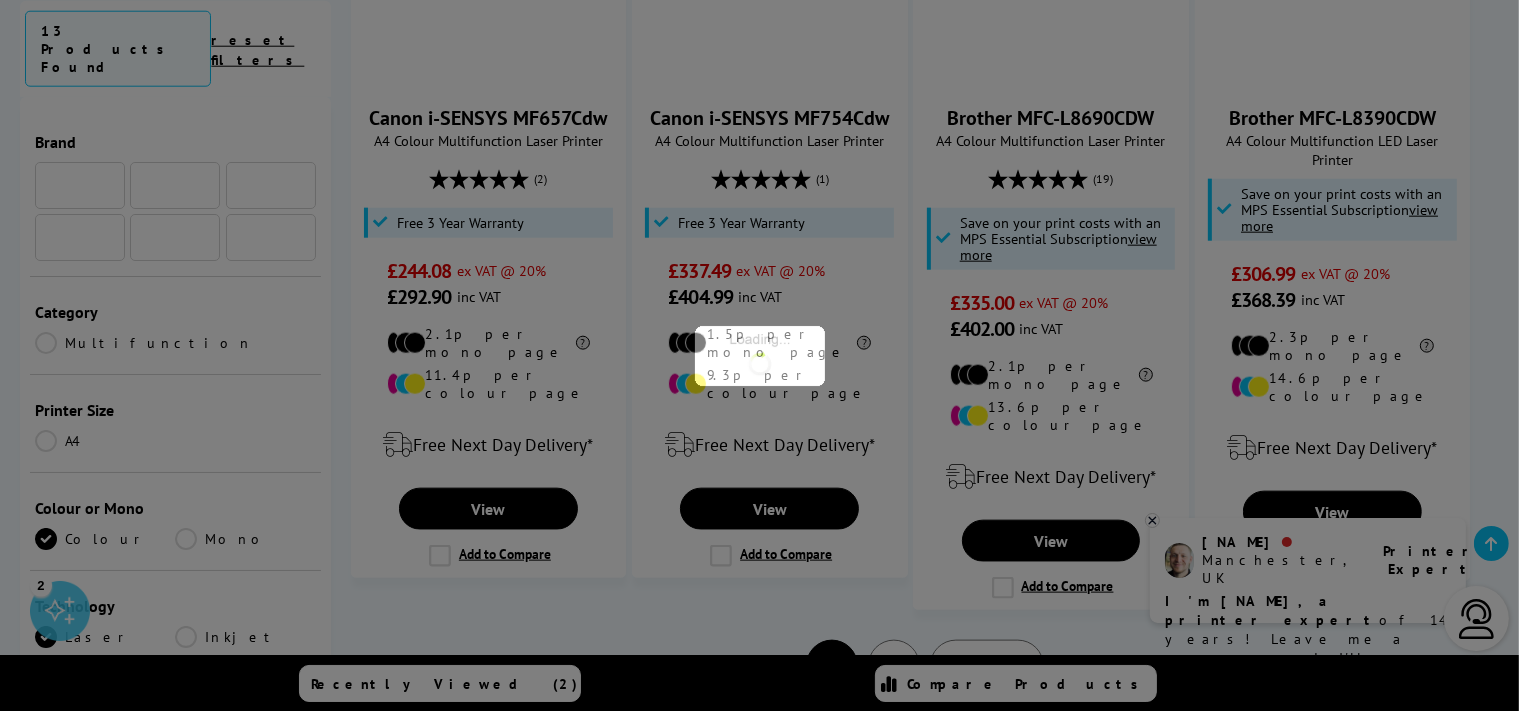 scroll, scrollTop: 636, scrollLeft: 0, axis: vertical 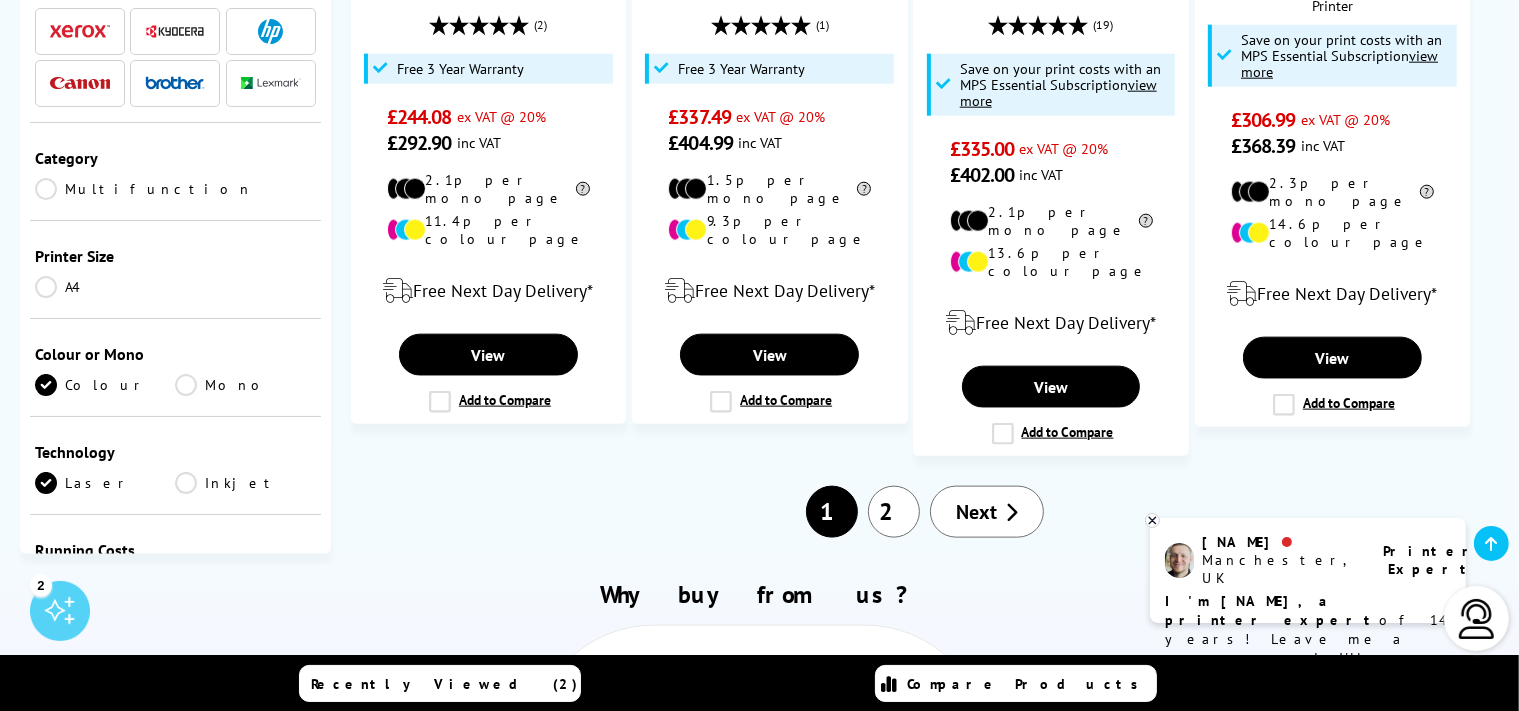 click on "2" at bounding box center [894, 512] 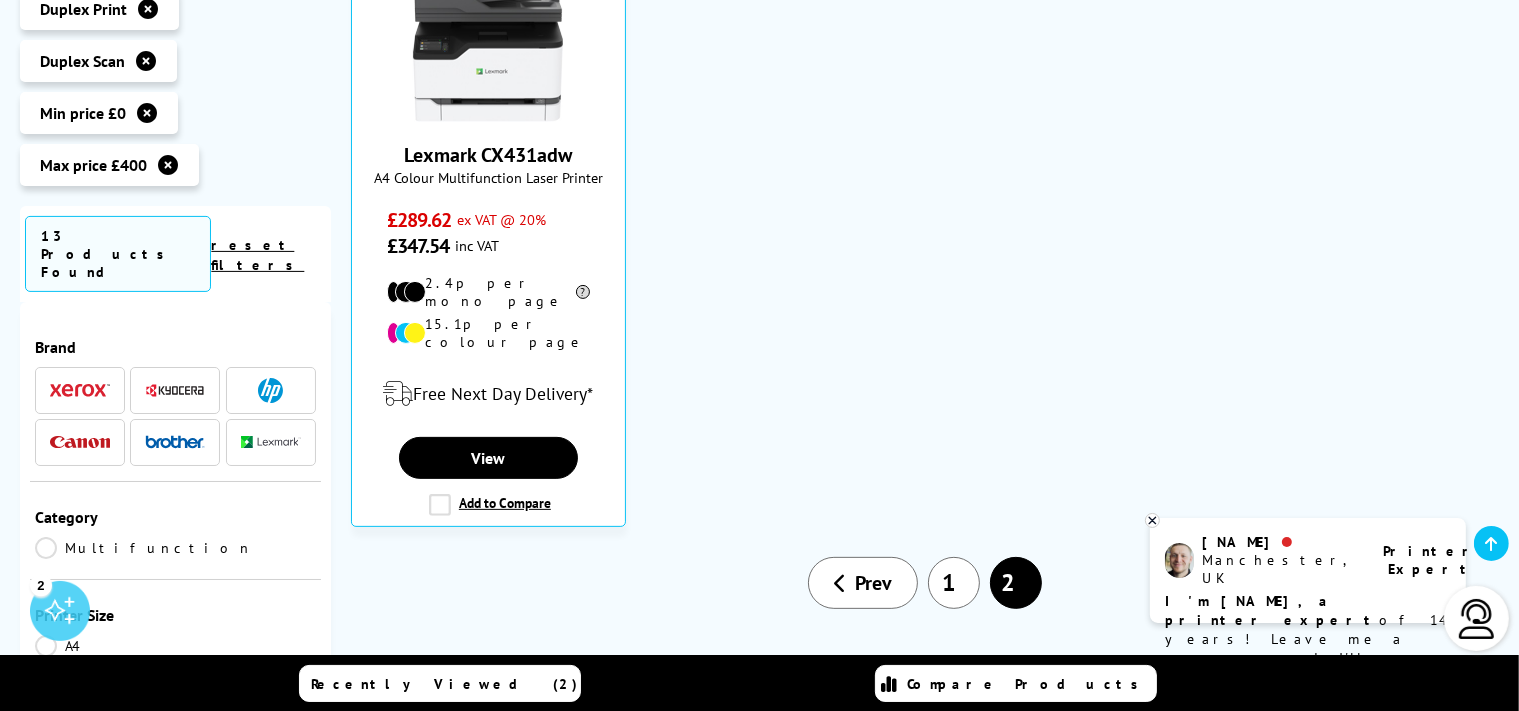 scroll, scrollTop: 422, scrollLeft: 0, axis: vertical 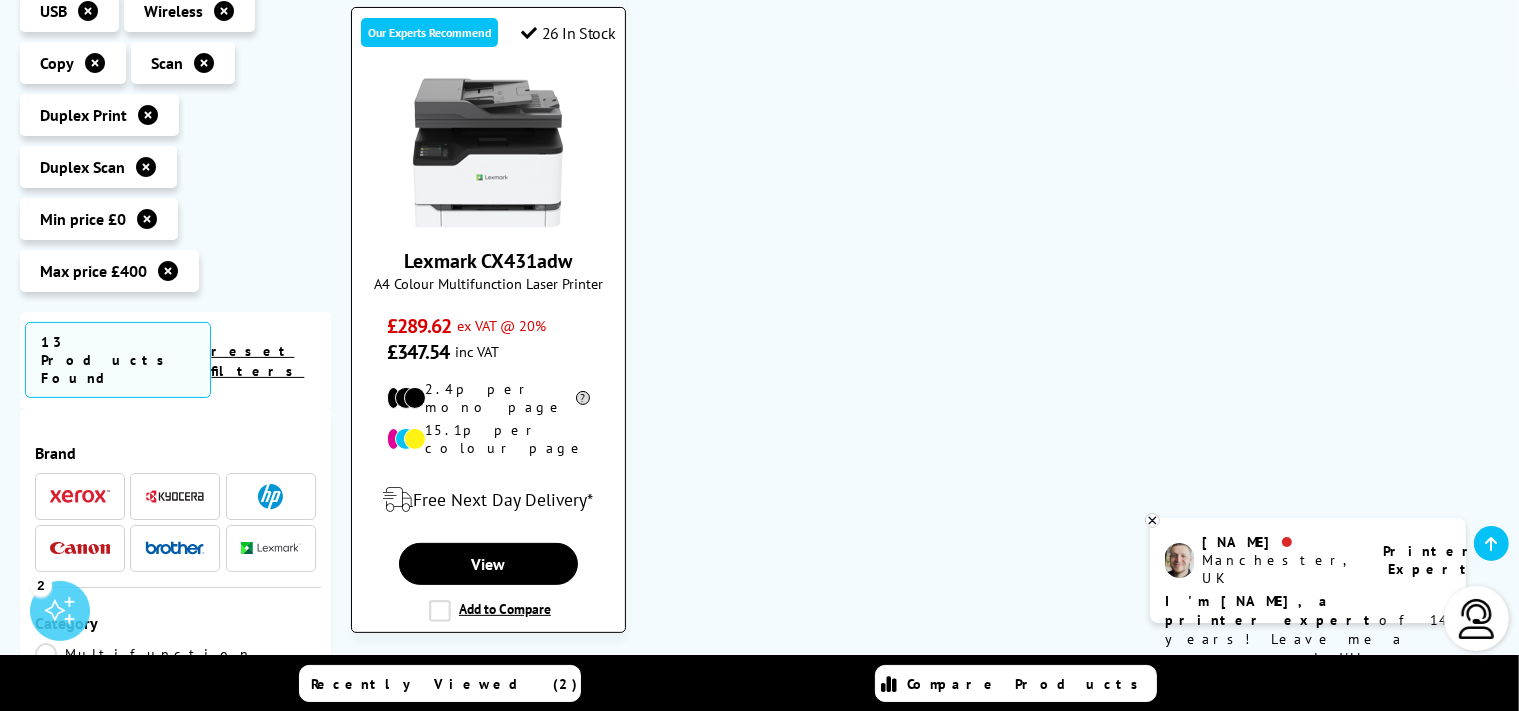 click at bounding box center [488, 153] 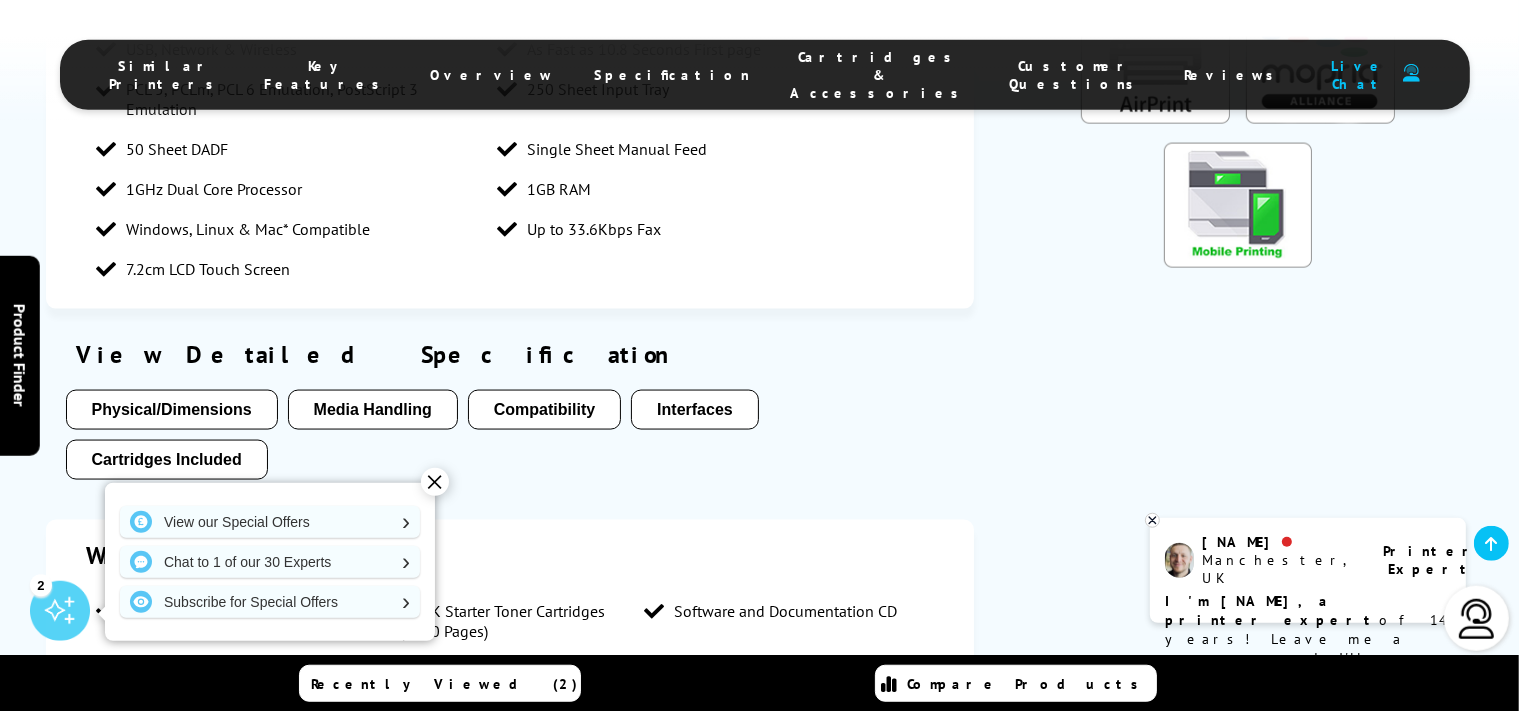 scroll, scrollTop: 2956, scrollLeft: 0, axis: vertical 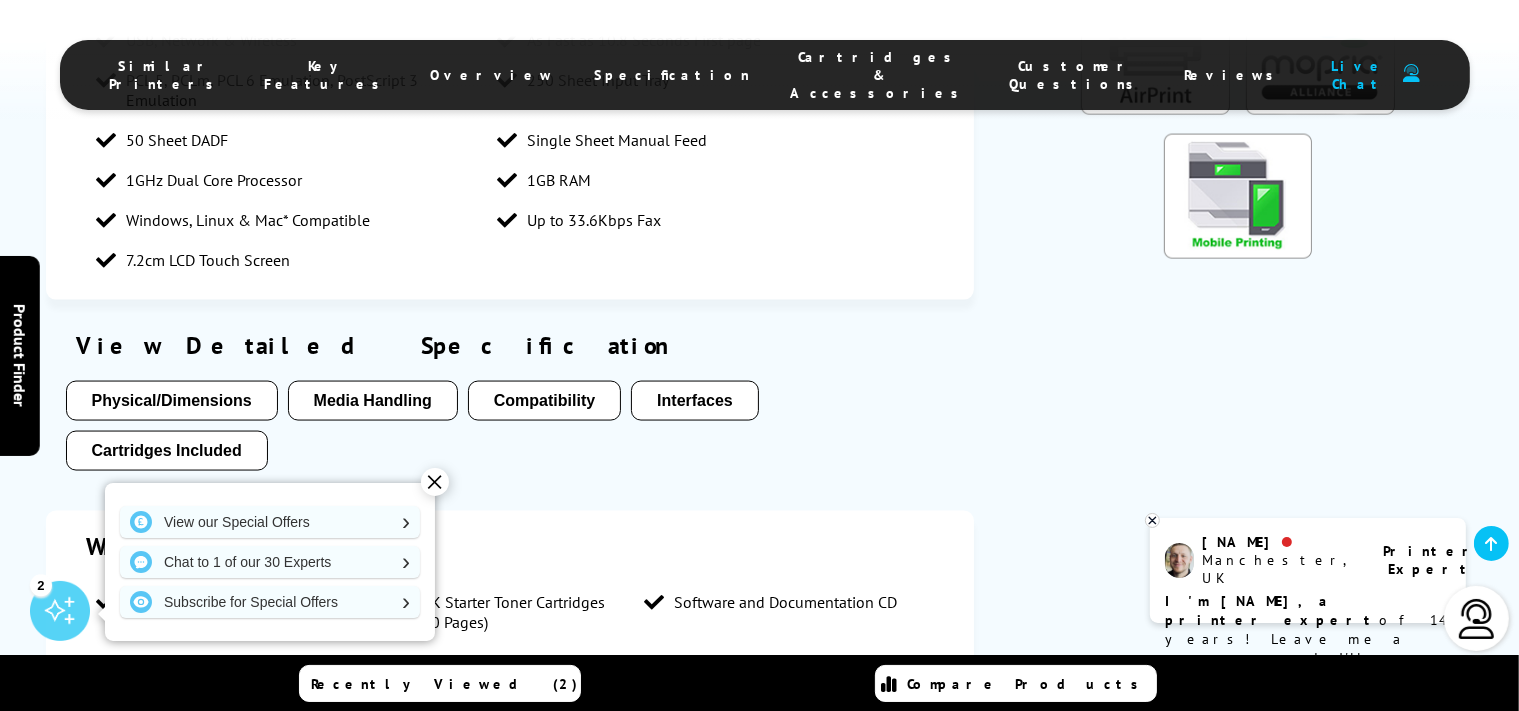 click on "Physical/Dimensions" at bounding box center (172, 401) 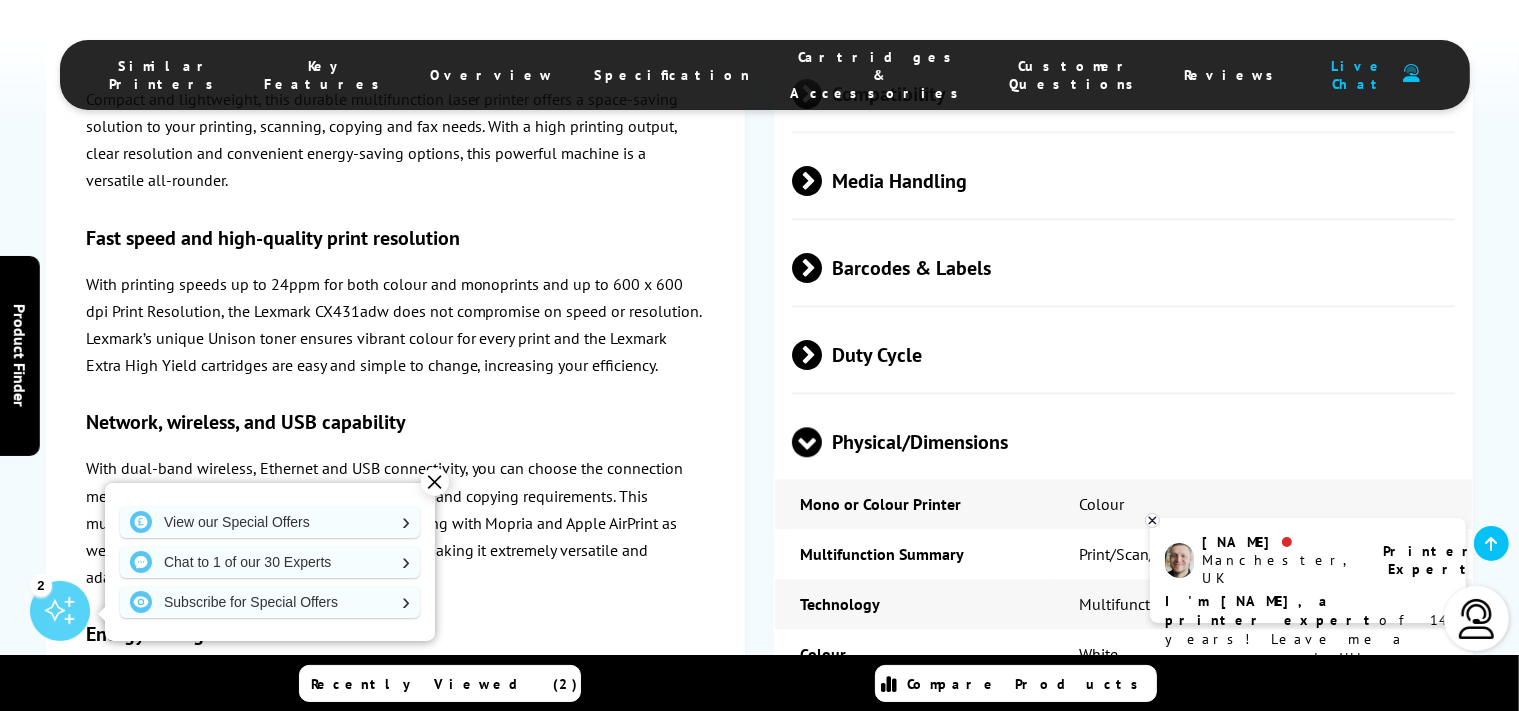 scroll, scrollTop: 5010, scrollLeft: 0, axis: vertical 